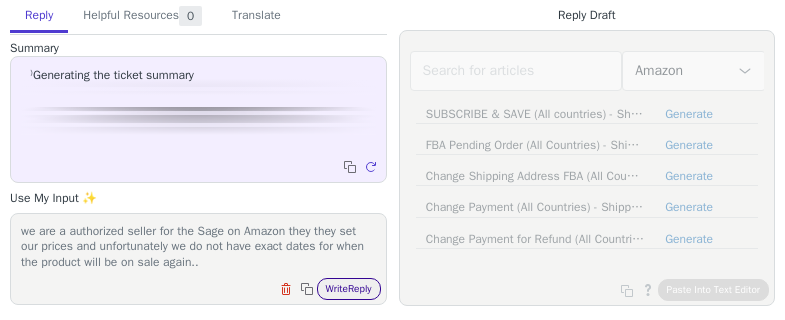 scroll, scrollTop: 0, scrollLeft: 0, axis: both 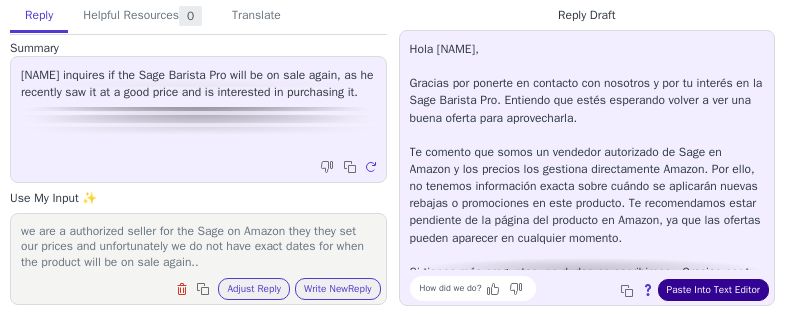 click on "Paste Into Text Editor" at bounding box center [713, 290] 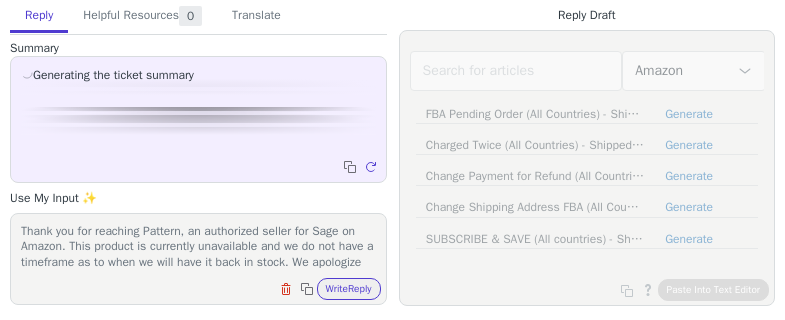 scroll, scrollTop: 0, scrollLeft: 0, axis: both 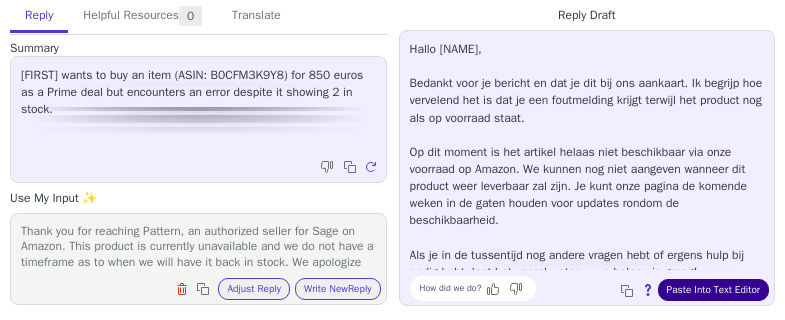 click on "Paste Into Text Editor" at bounding box center [713, 290] 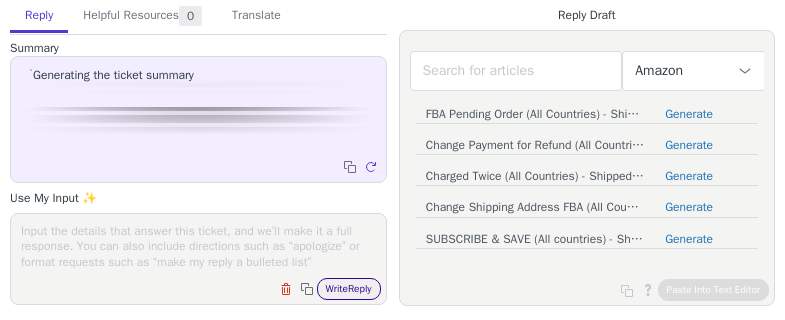 scroll, scrollTop: 0, scrollLeft: 0, axis: both 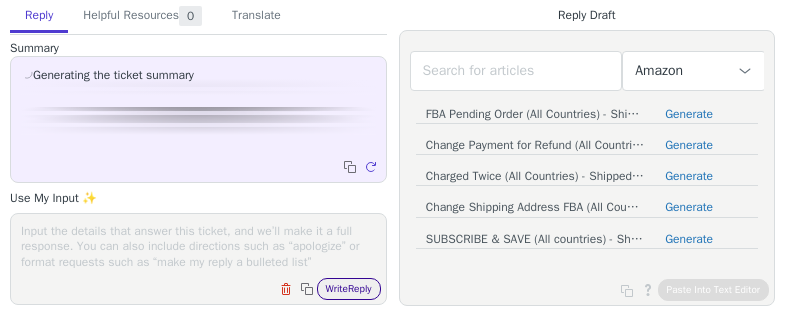 click on "Write  Reply" at bounding box center [349, 289] 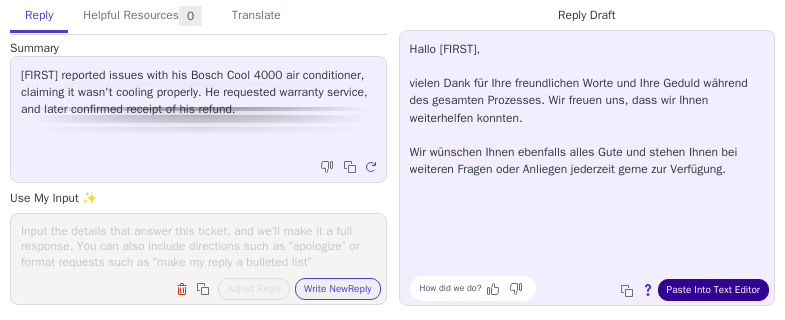 click on "Paste Into Text Editor" at bounding box center [713, 290] 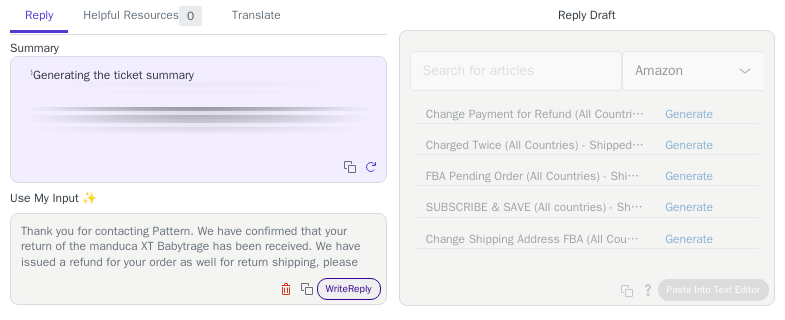 scroll, scrollTop: 0, scrollLeft: 0, axis: both 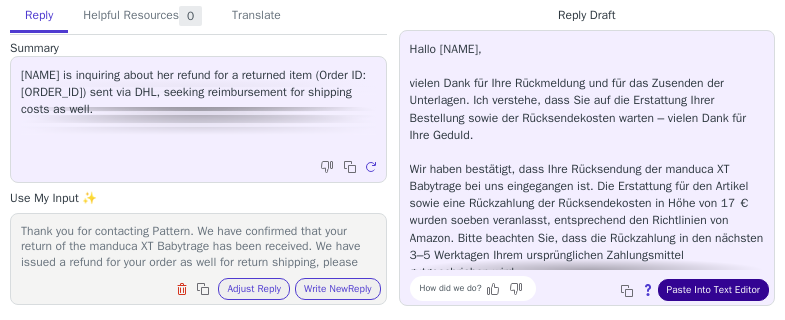 click on "Paste Into Text Editor" at bounding box center (713, 290) 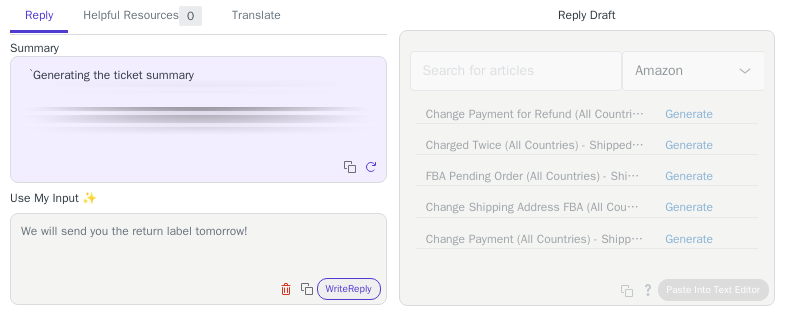 scroll, scrollTop: 0, scrollLeft: 0, axis: both 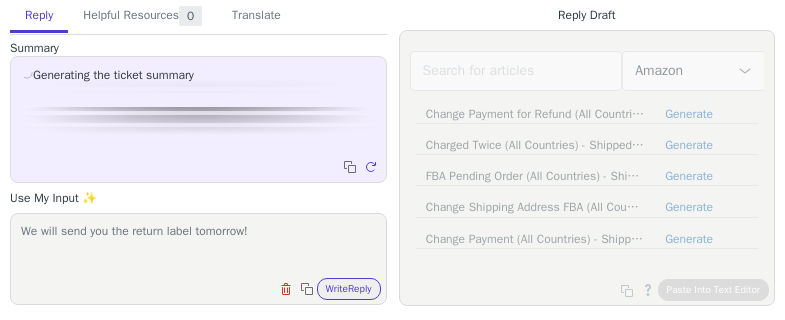 click on "We will send you the return label tomorrow! Clear field Copy to clipboard Write  Reply" at bounding box center (198, 259) 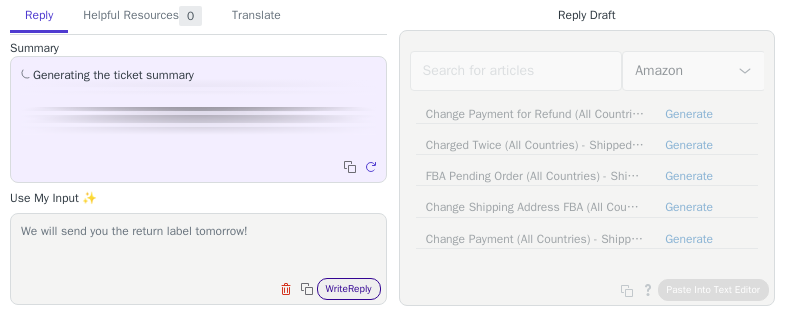 click on "Write  Reply" at bounding box center [349, 289] 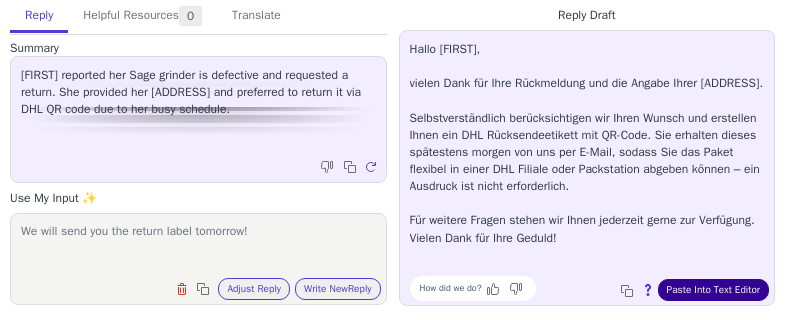 click on "Paste Into Text Editor" at bounding box center (713, 290) 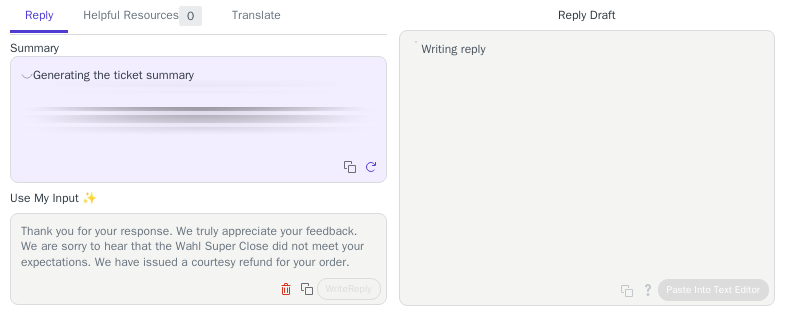 scroll, scrollTop: 0, scrollLeft: 0, axis: both 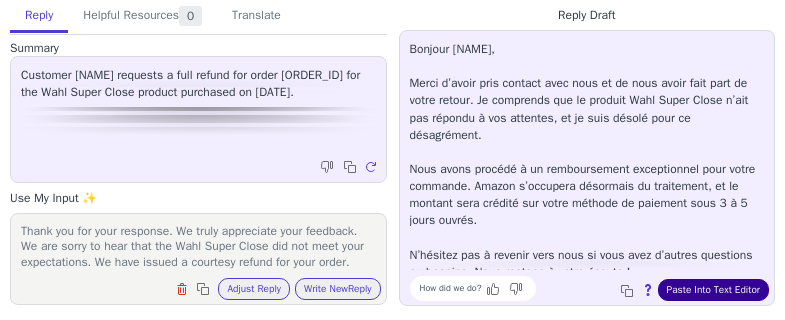 click on "Paste Into Text Editor" at bounding box center [713, 290] 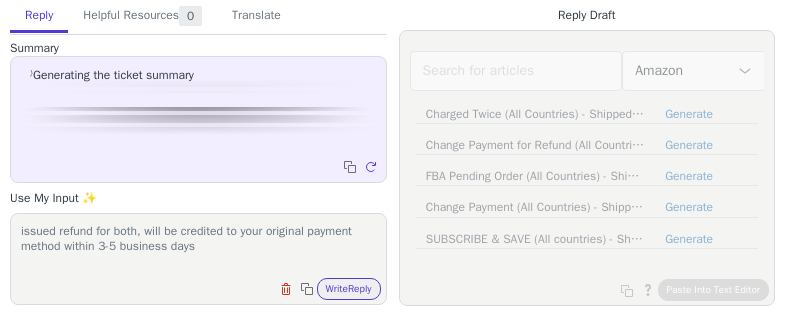 scroll, scrollTop: 0, scrollLeft: 0, axis: both 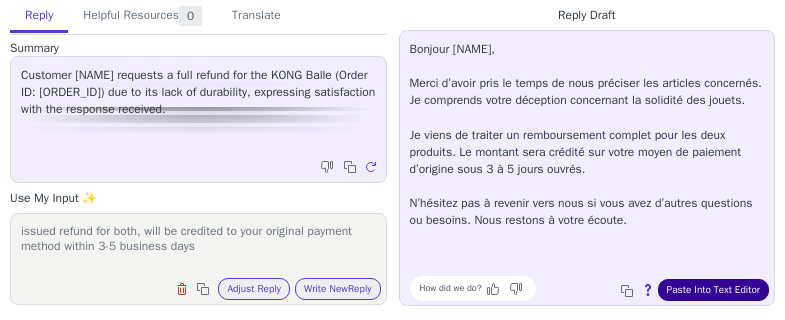 click on "Paste Into Text Editor" at bounding box center (713, 290) 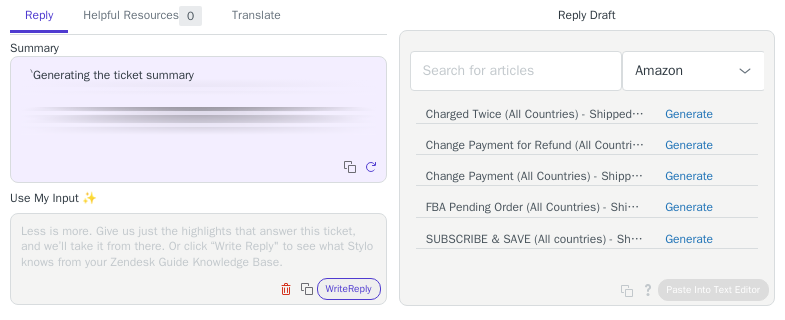 scroll, scrollTop: 0, scrollLeft: 0, axis: both 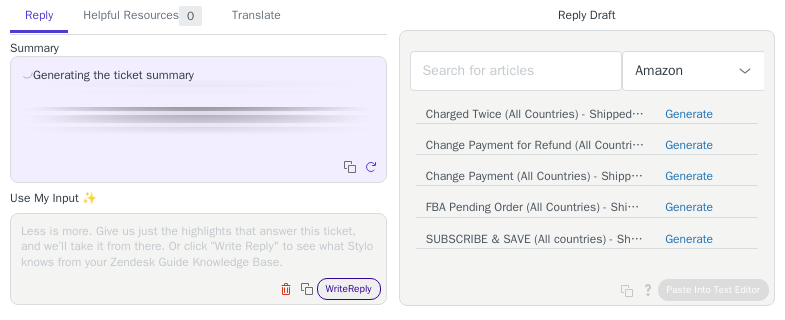click on "Write  Reply" at bounding box center (349, 289) 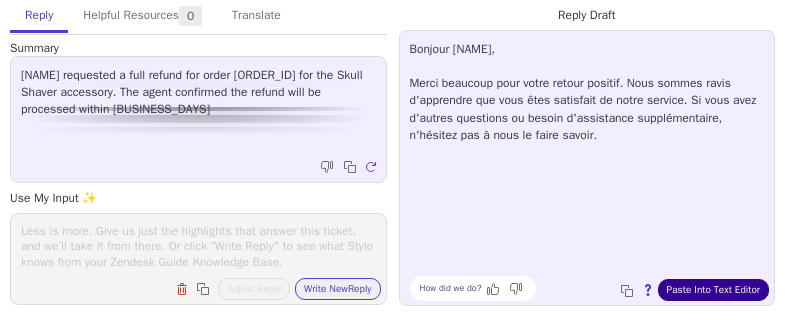 click on "Paste Into Text Editor" at bounding box center (713, 290) 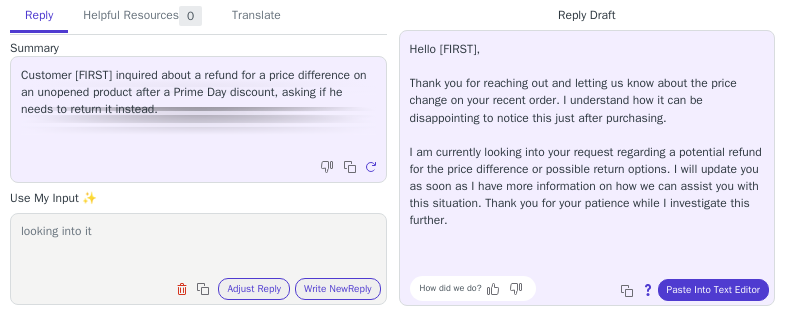 scroll, scrollTop: 0, scrollLeft: 0, axis: both 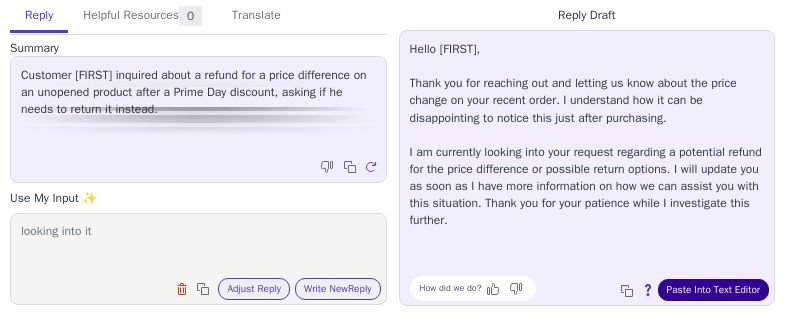 click on "Paste Into Text Editor" at bounding box center (713, 290) 